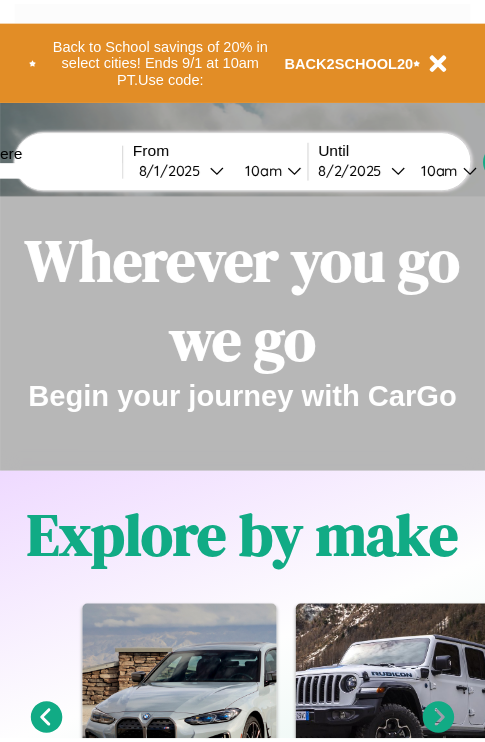 scroll, scrollTop: 0, scrollLeft: 0, axis: both 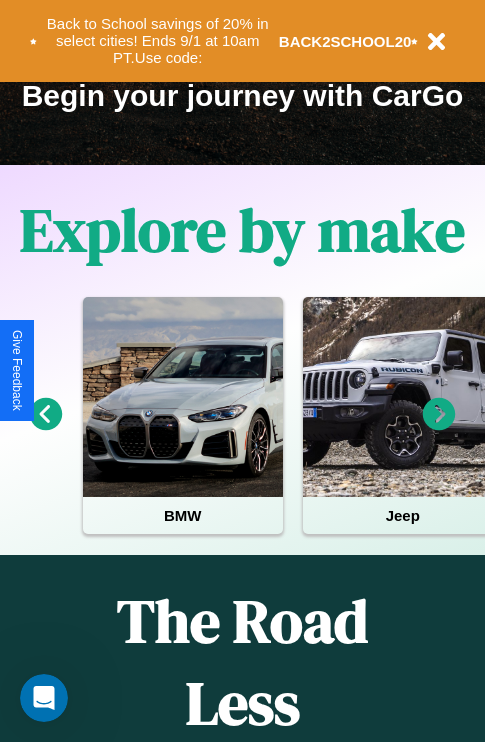 click 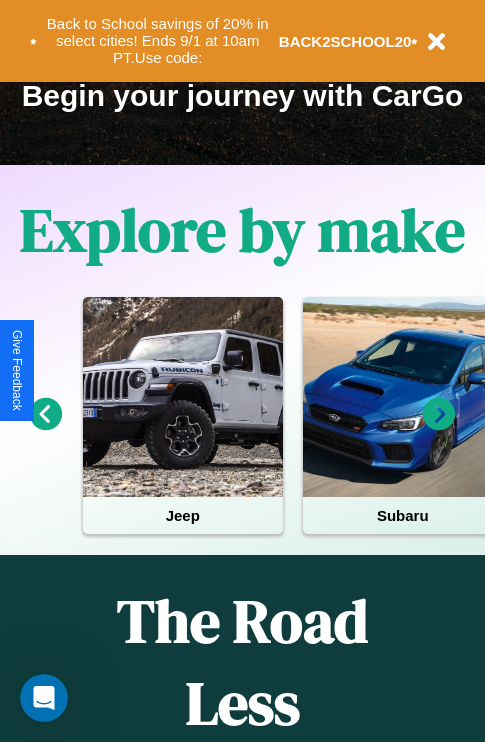 click 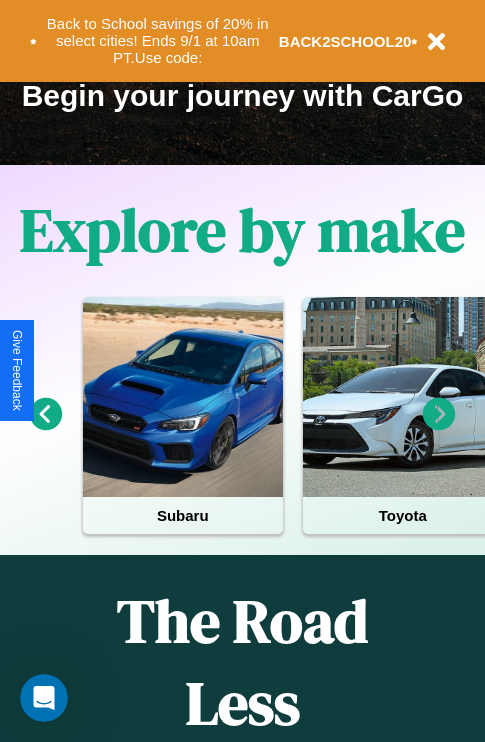 click 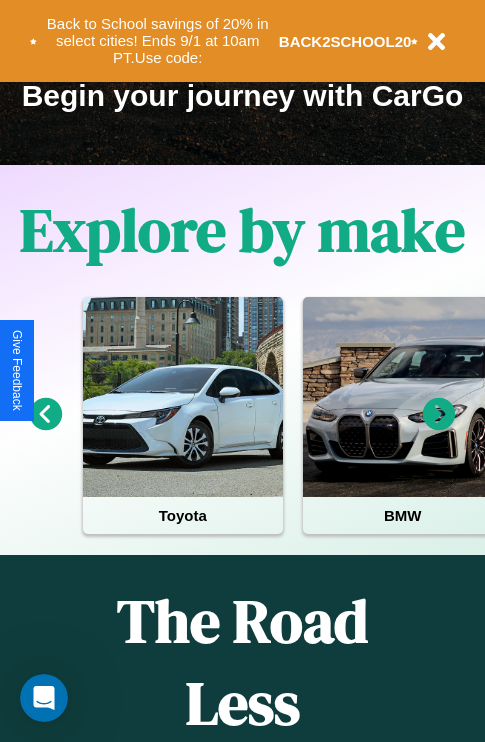 click 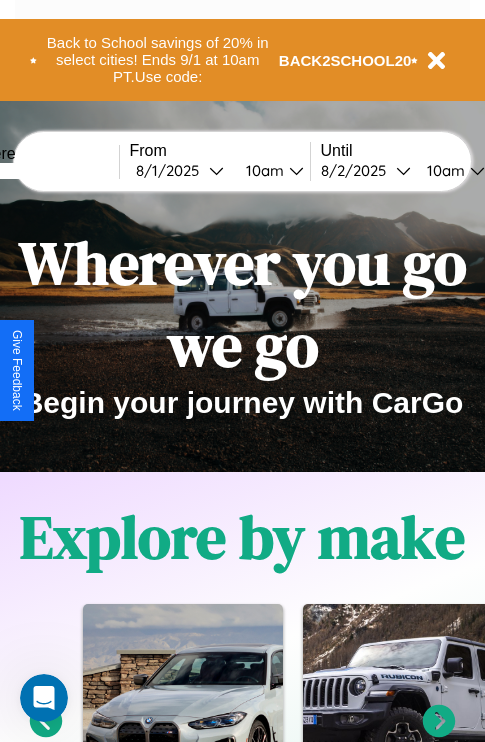 scroll, scrollTop: 0, scrollLeft: 0, axis: both 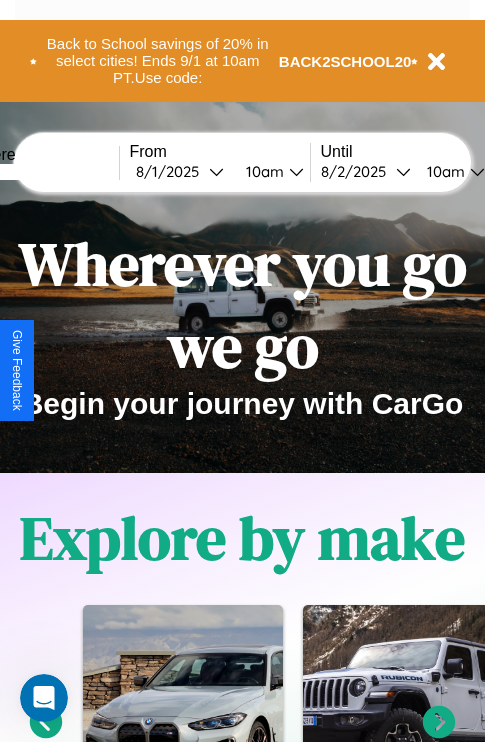 click at bounding box center [44, 172] 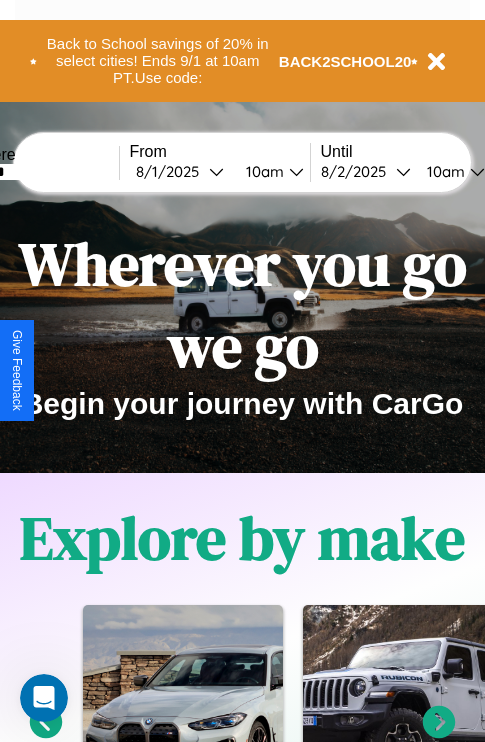 type on "******" 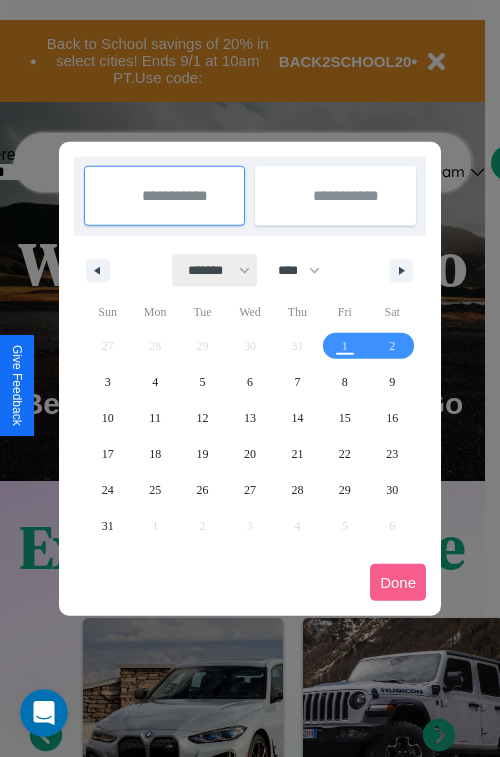 click on "******* ******** ***** ***** *** **** **** ****** ********* ******* ******** ********" at bounding box center [215, 270] 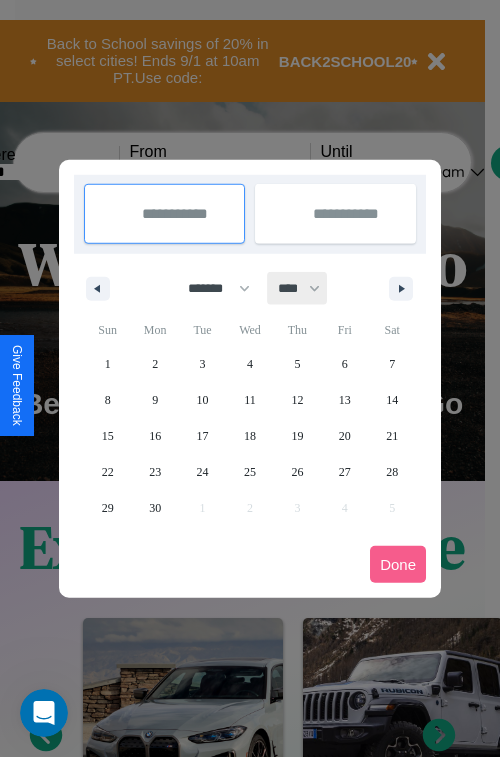 click on "**** **** **** **** **** **** **** **** **** **** **** **** **** **** **** **** **** **** **** **** **** **** **** **** **** **** **** **** **** **** **** **** **** **** **** **** **** **** **** **** **** **** **** **** **** **** **** **** **** **** **** **** **** **** **** **** **** **** **** **** **** **** **** **** **** **** **** **** **** **** **** **** **** **** **** **** **** **** **** **** **** **** **** **** **** **** **** **** **** **** **** **** **** **** **** **** **** **** **** **** **** **** **** **** **** **** **** **** **** **** **** **** **** **** **** **** **** **** **** **** ****" at bounding box center [298, 288] 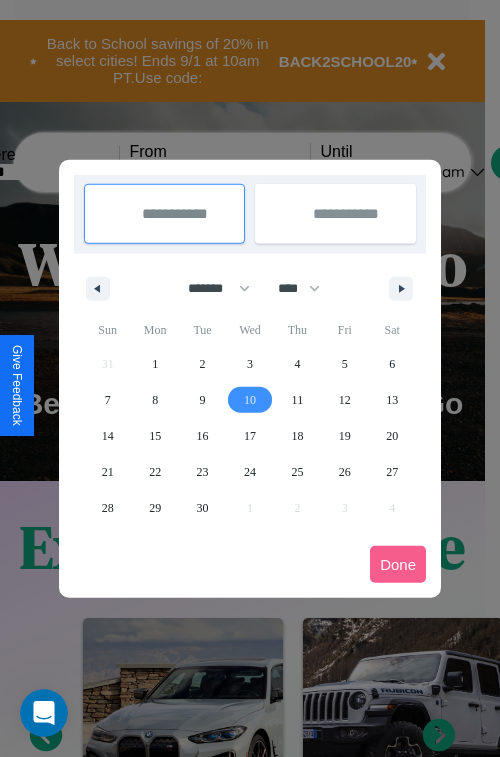 click on "10" at bounding box center [250, 400] 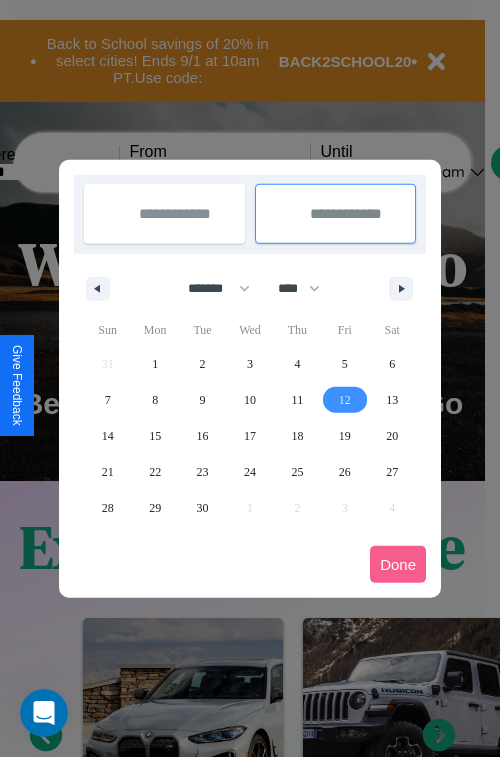 click on "12" at bounding box center (345, 400) 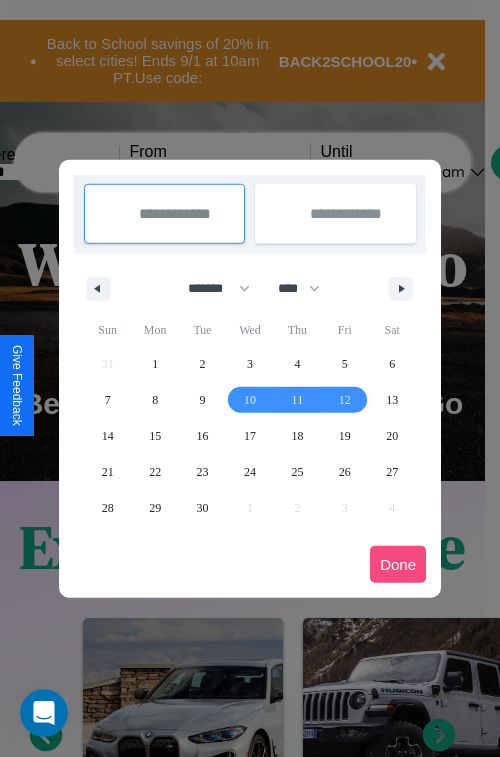 click on "Done" at bounding box center [398, 564] 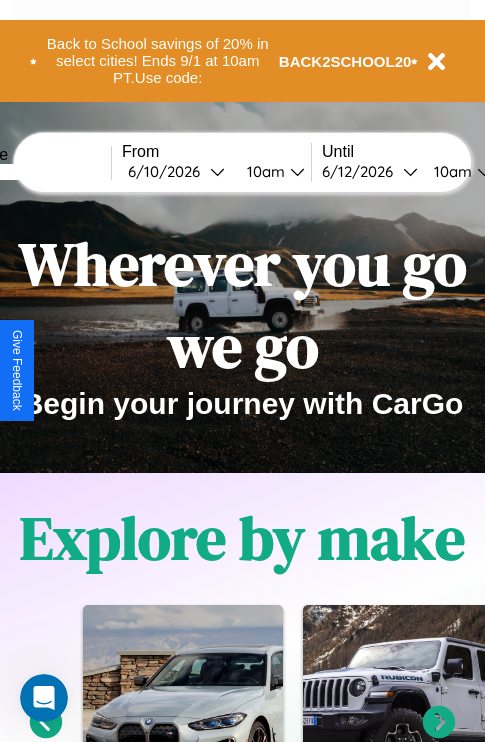 click on "10am" at bounding box center (263, 171) 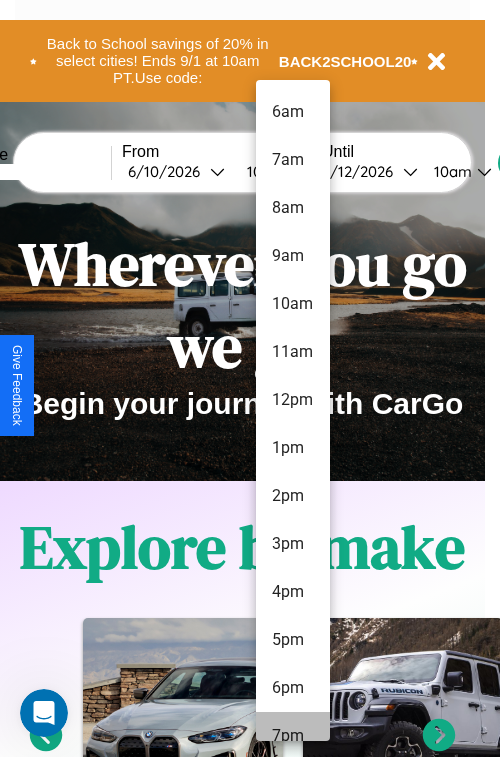 click on "7pm" at bounding box center [293, 736] 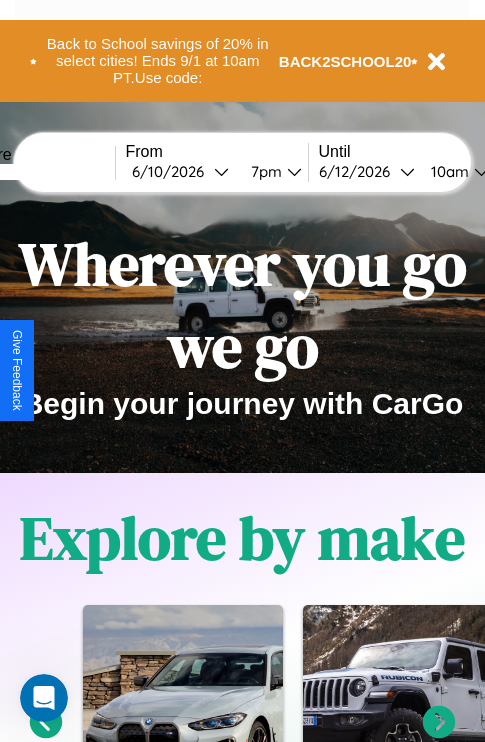click on "10am" at bounding box center [447, 171] 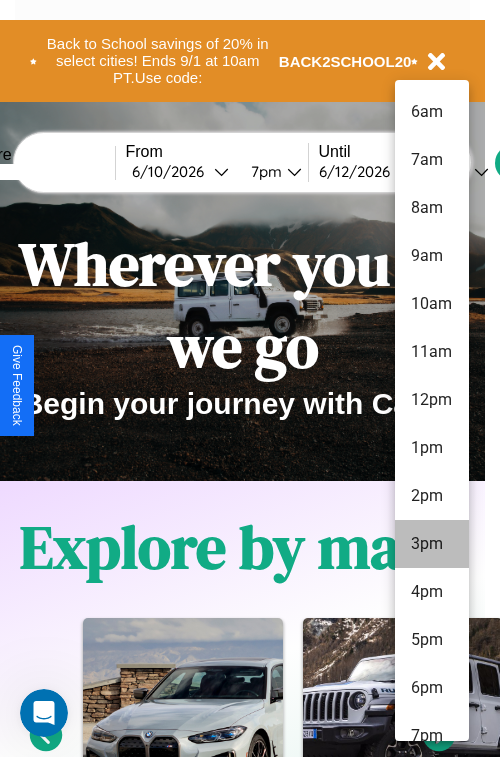 click on "3pm" at bounding box center (432, 544) 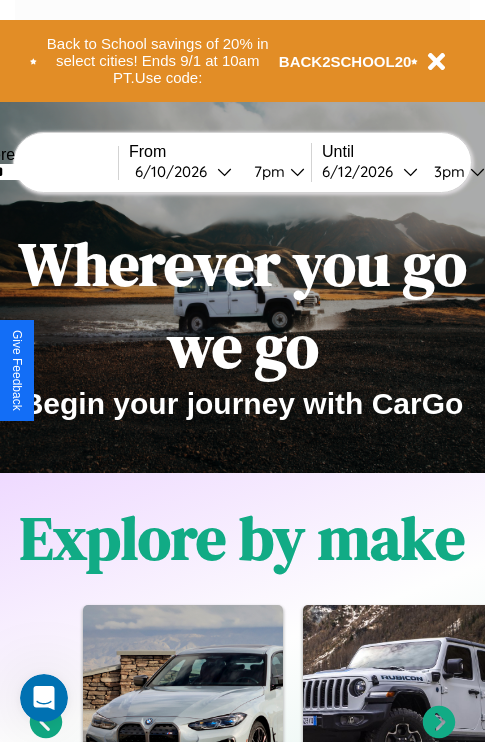scroll, scrollTop: 0, scrollLeft: 67, axis: horizontal 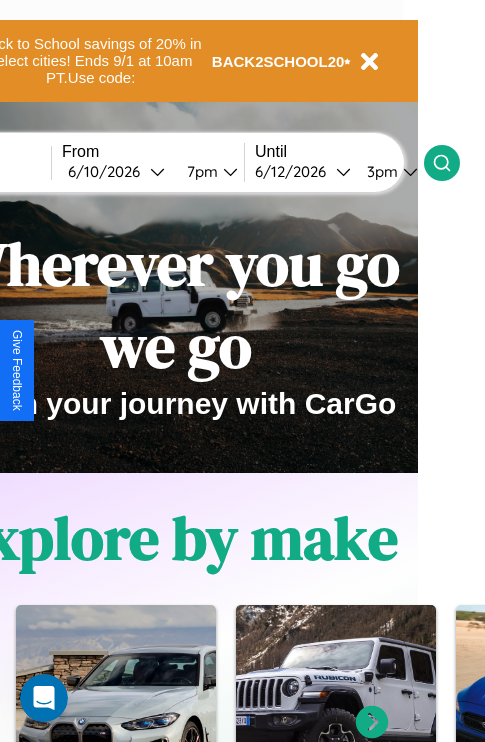 click 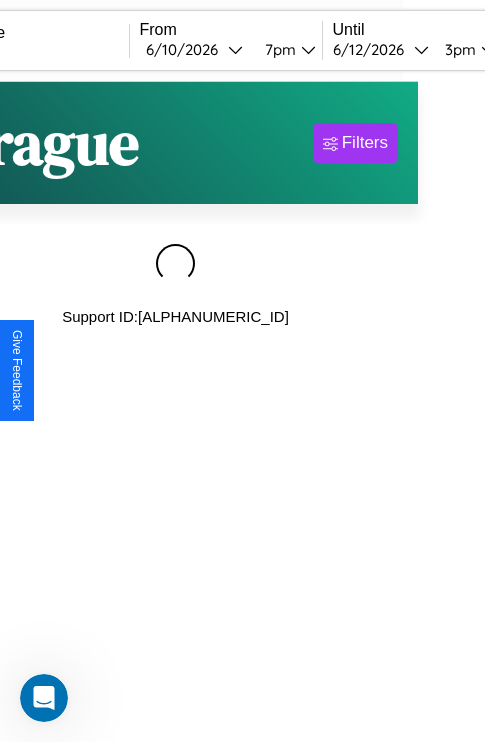 scroll, scrollTop: 0, scrollLeft: 0, axis: both 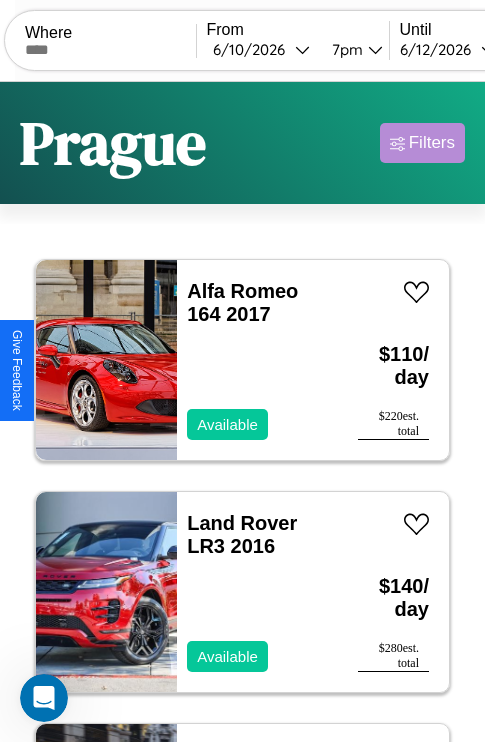 click on "Filters" at bounding box center [432, 143] 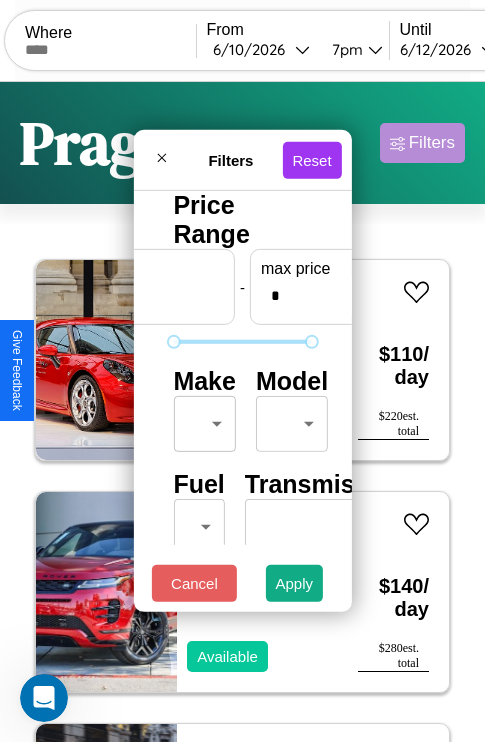 scroll, scrollTop: 0, scrollLeft: 124, axis: horizontal 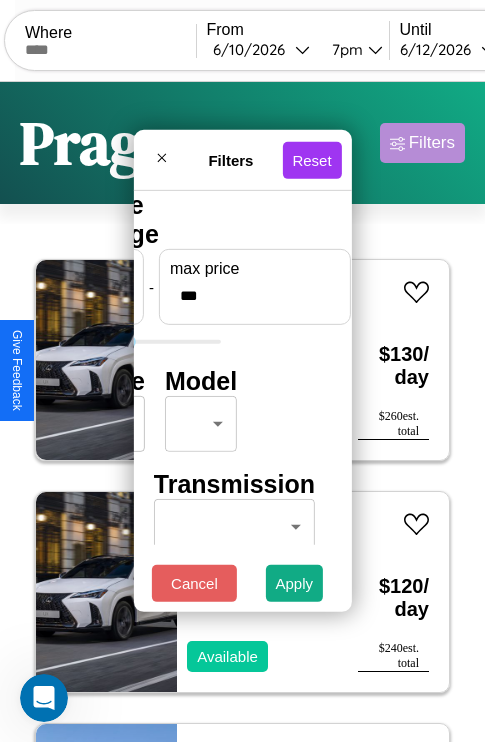 type on "***" 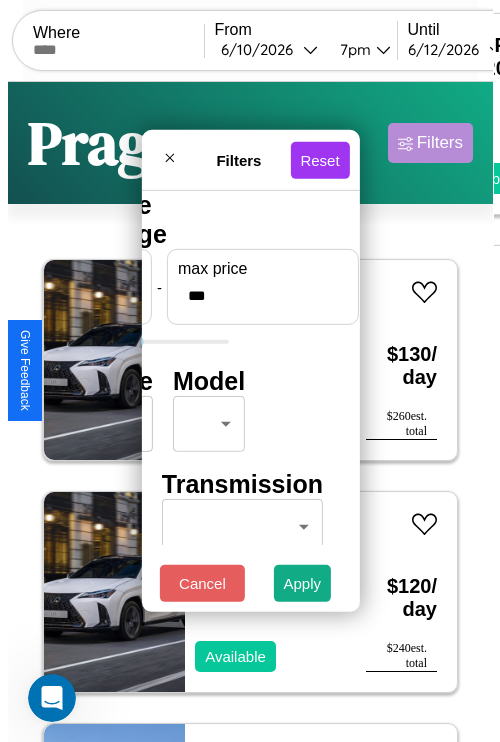 scroll, scrollTop: 0, scrollLeft: 0, axis: both 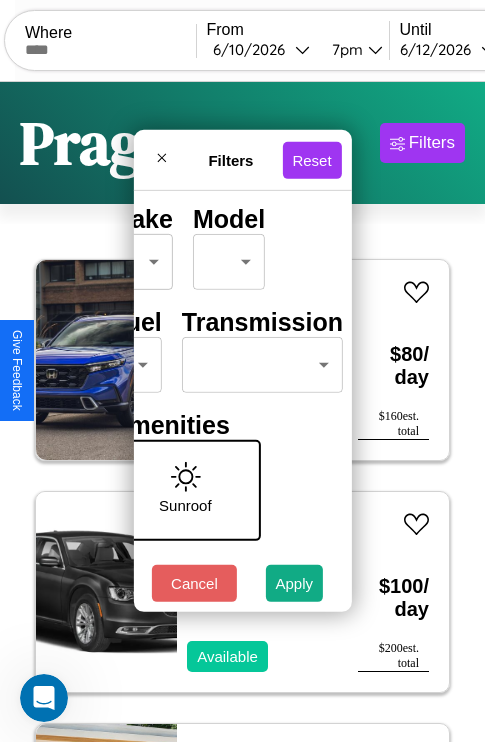 type on "**" 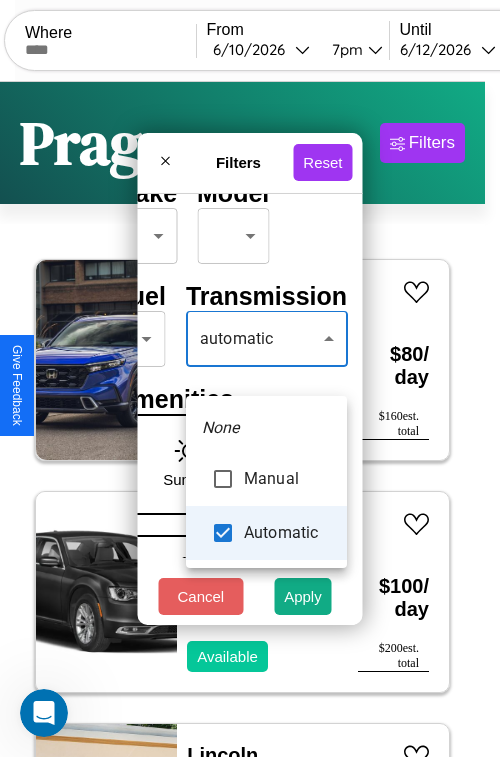 type on "*********" 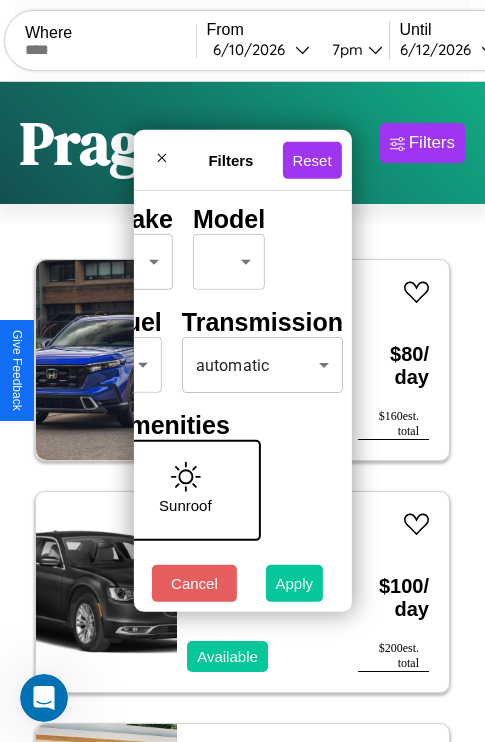 click on "Apply" at bounding box center [295, 583] 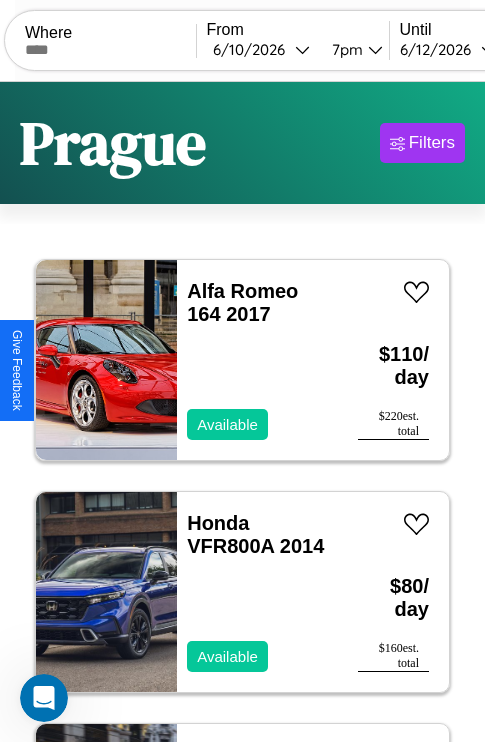 scroll, scrollTop: 95, scrollLeft: 0, axis: vertical 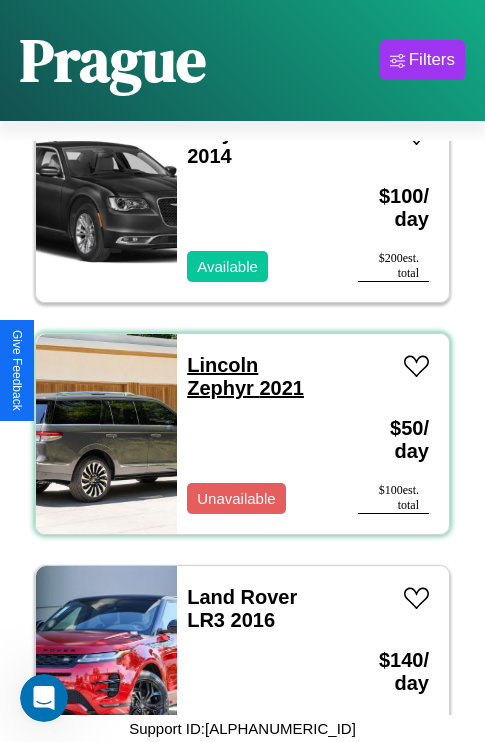 click on "Lincoln   Zephyr   2021" at bounding box center [245, 376] 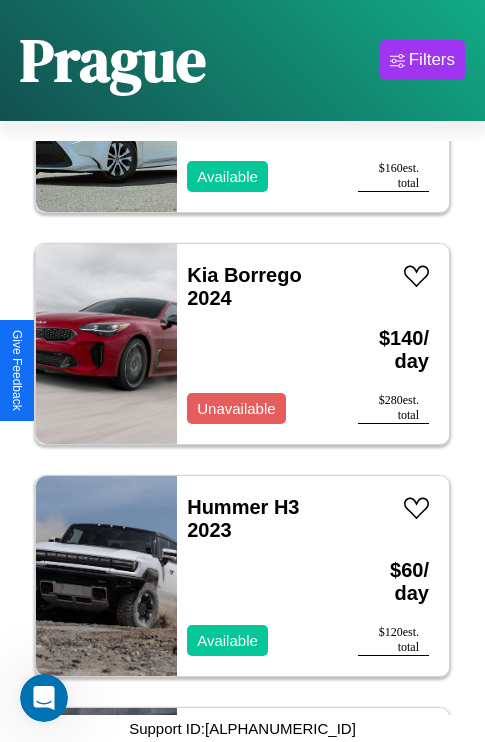 scroll, scrollTop: 2163, scrollLeft: 0, axis: vertical 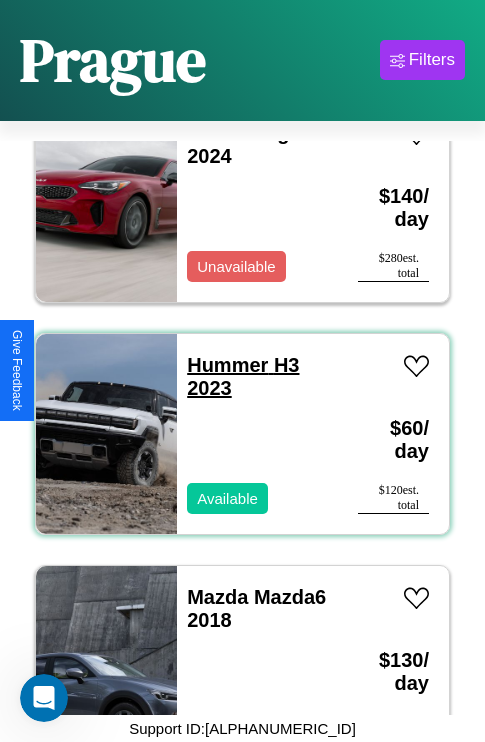 click on "Hummer   H3   2023" at bounding box center (243, 376) 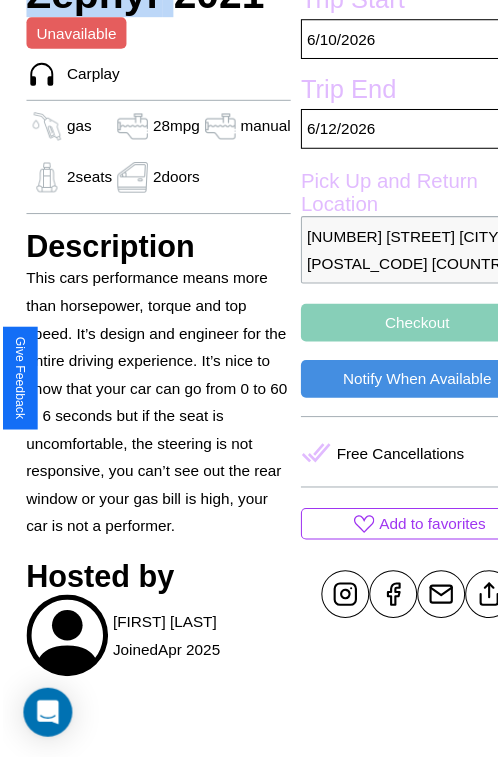 scroll, scrollTop: 629, scrollLeft: 68, axis: both 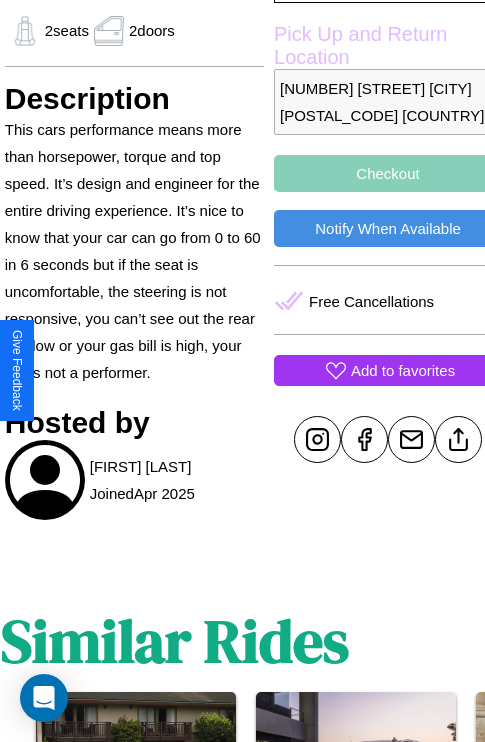 click on "Add to favorites" at bounding box center (403, 370) 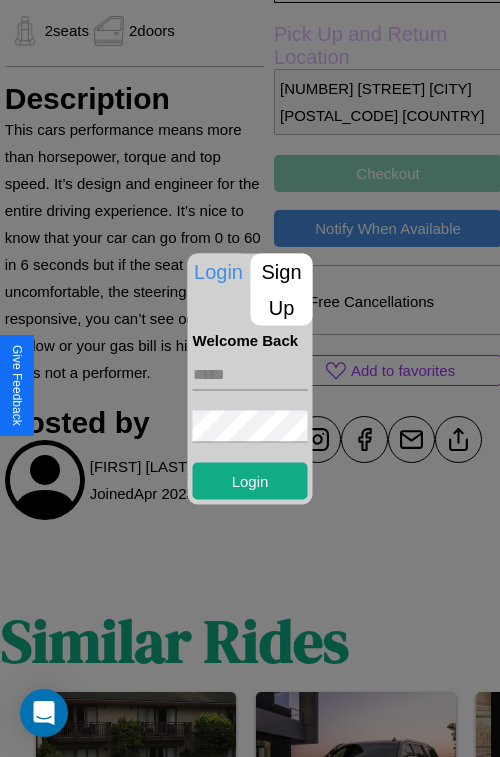 click on "Sign Up" at bounding box center [282, 289] 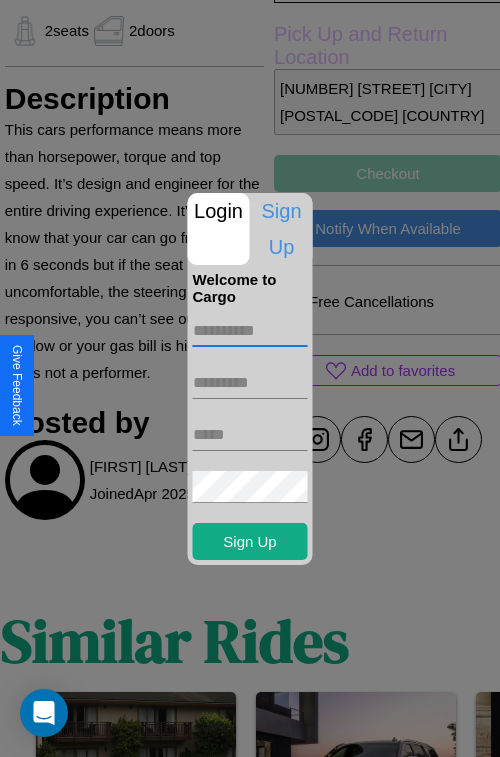 click at bounding box center (250, 331) 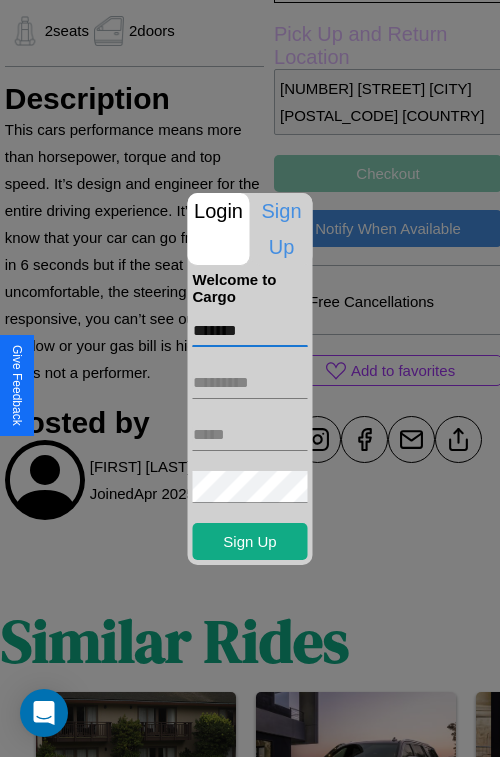 type on "*******" 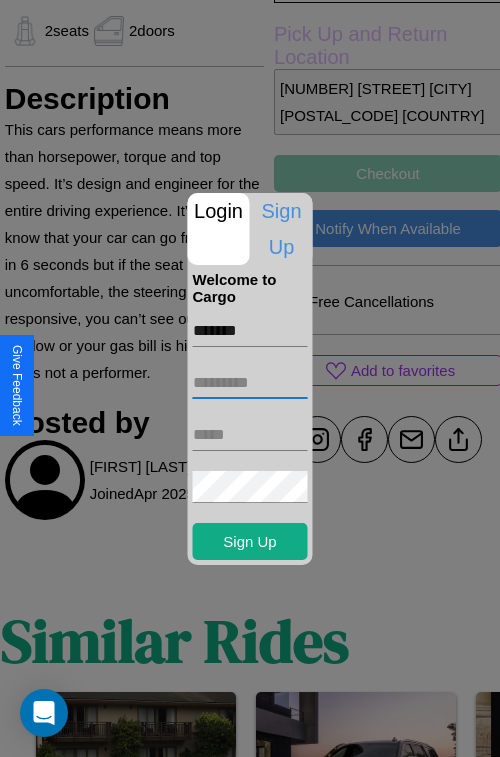 click at bounding box center [250, 383] 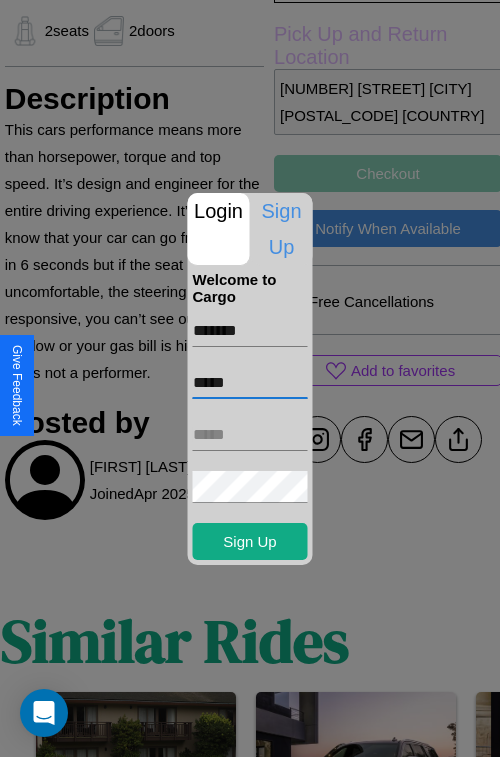 type on "*****" 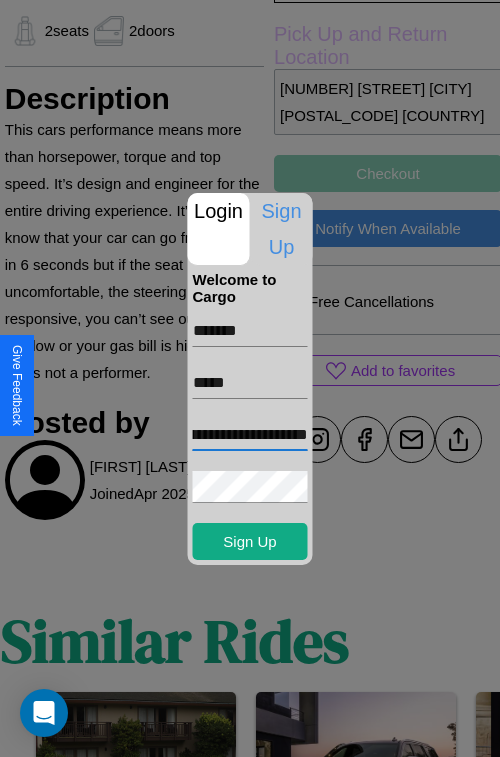 scroll, scrollTop: 0, scrollLeft: 80, axis: horizontal 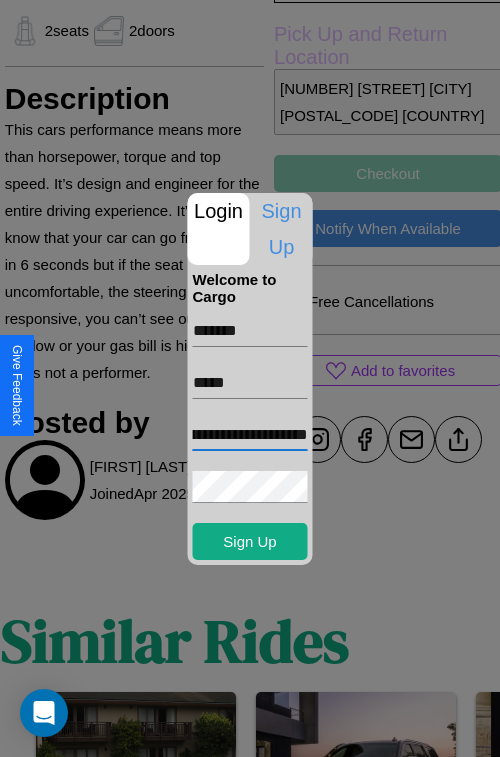 type on "**********" 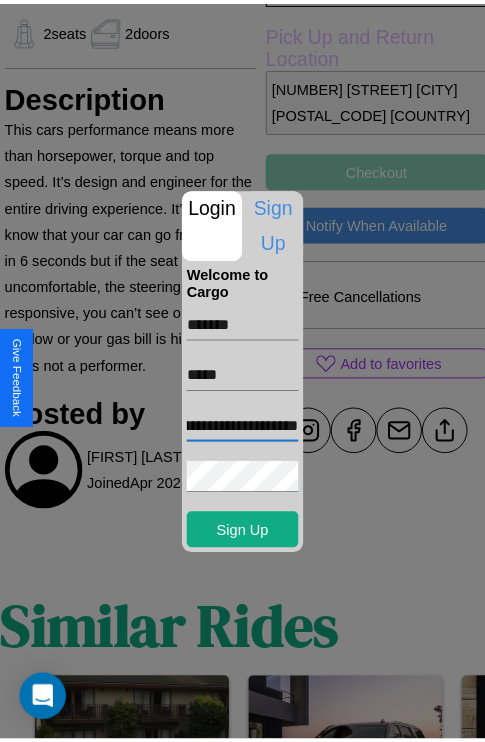 scroll, scrollTop: 0, scrollLeft: 0, axis: both 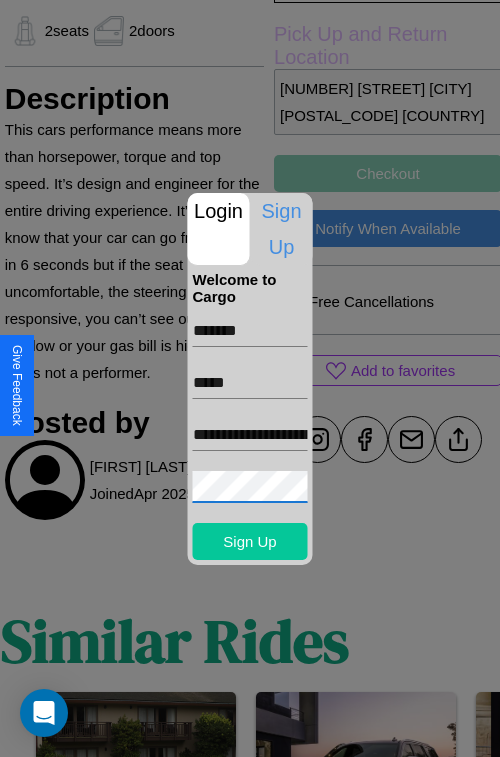 click on "Sign Up" at bounding box center [250, 541] 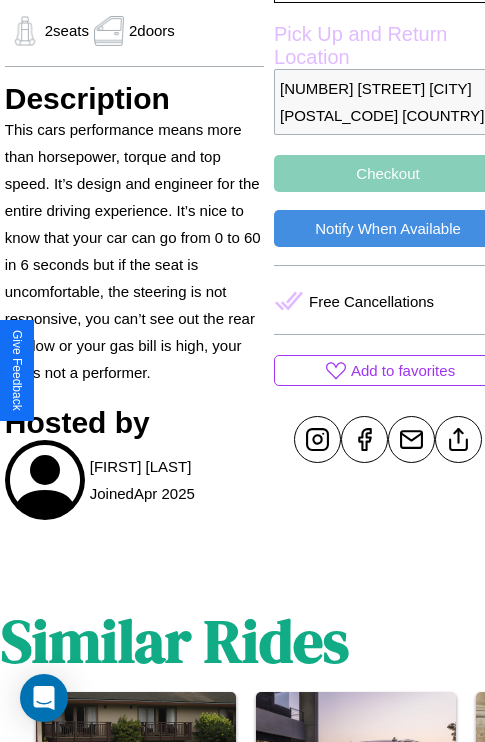 scroll, scrollTop: 629, scrollLeft: 68, axis: both 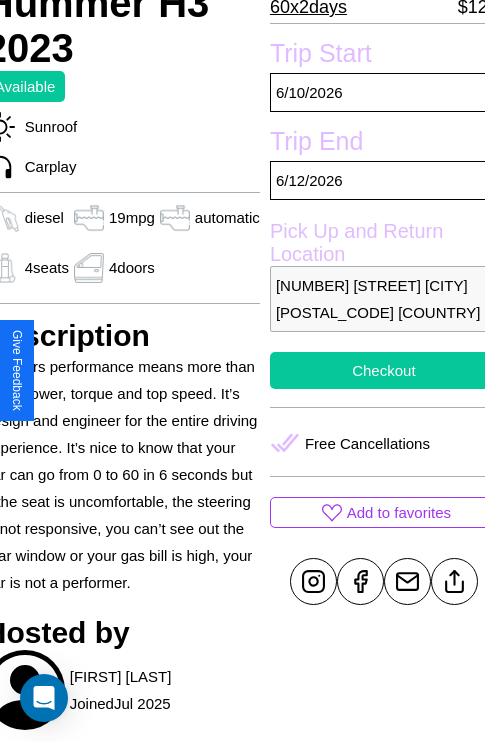 click on "Checkout" at bounding box center [384, 370] 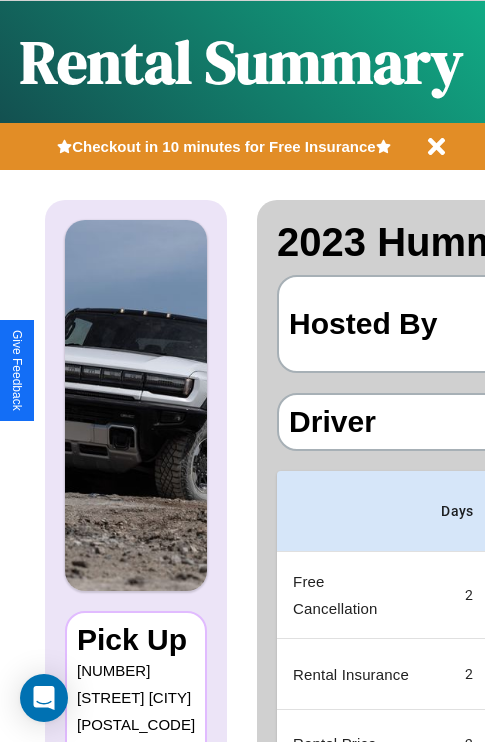 scroll, scrollTop: 0, scrollLeft: 378, axis: horizontal 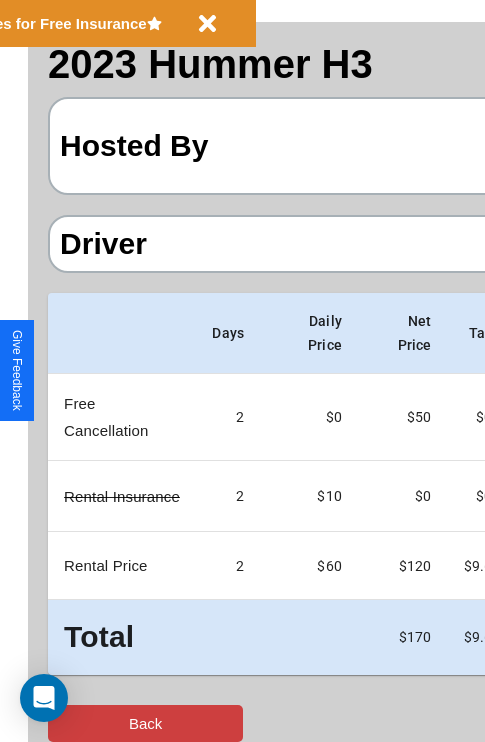 click on "Back" at bounding box center (145, 723) 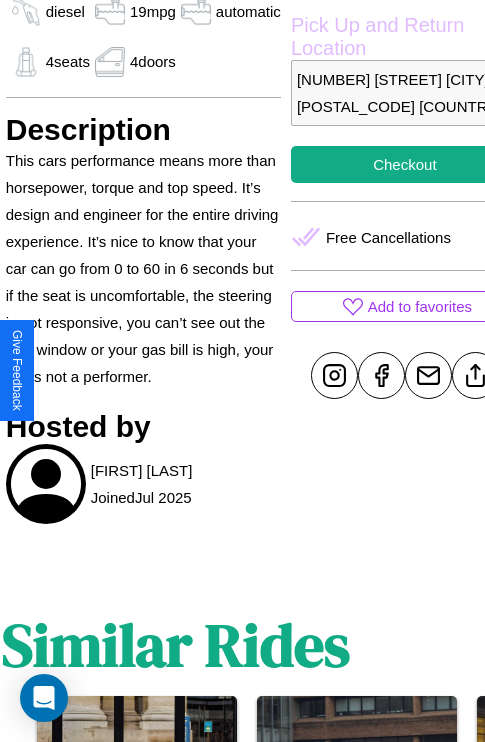 scroll, scrollTop: 709, scrollLeft: 68, axis: both 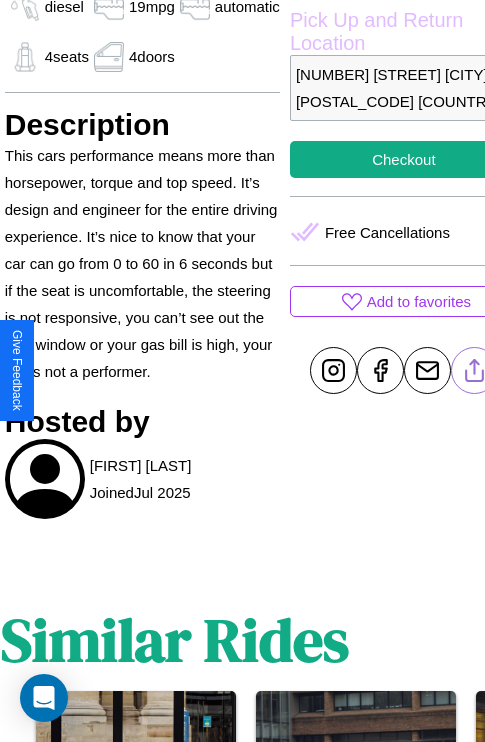click 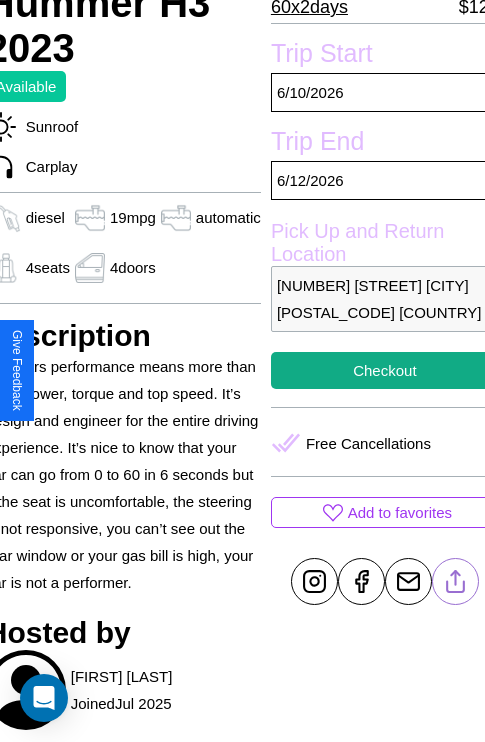scroll, scrollTop: 498, scrollLeft: 88, axis: both 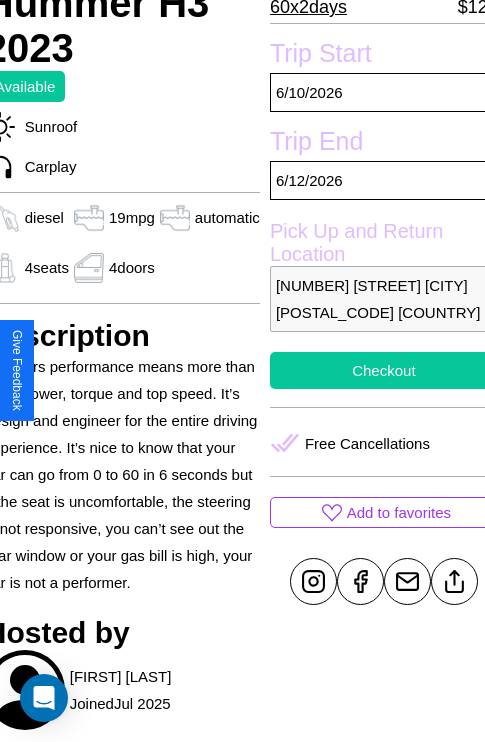 click on "Checkout" at bounding box center (384, 370) 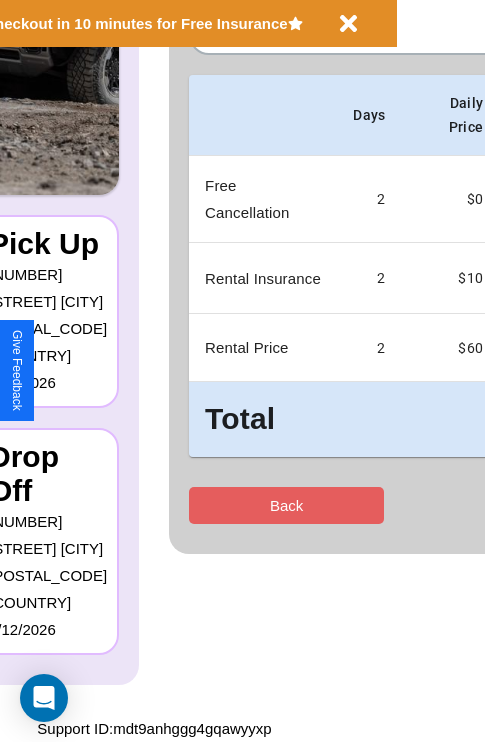 scroll, scrollTop: 0, scrollLeft: 0, axis: both 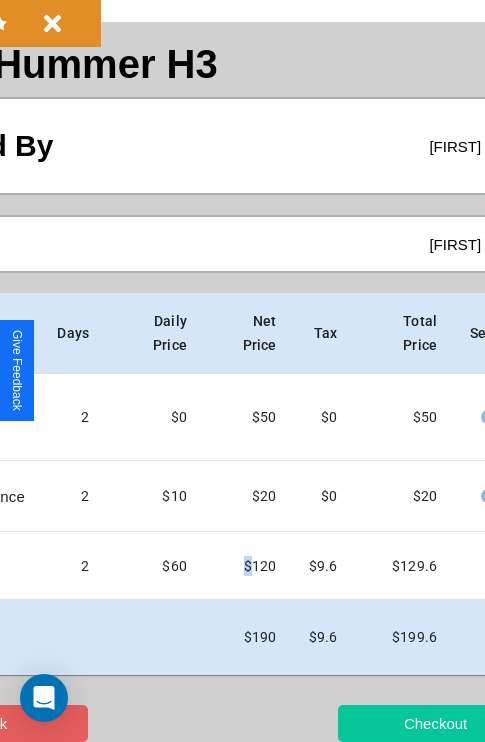 click on "Checkout" at bounding box center (435, 723) 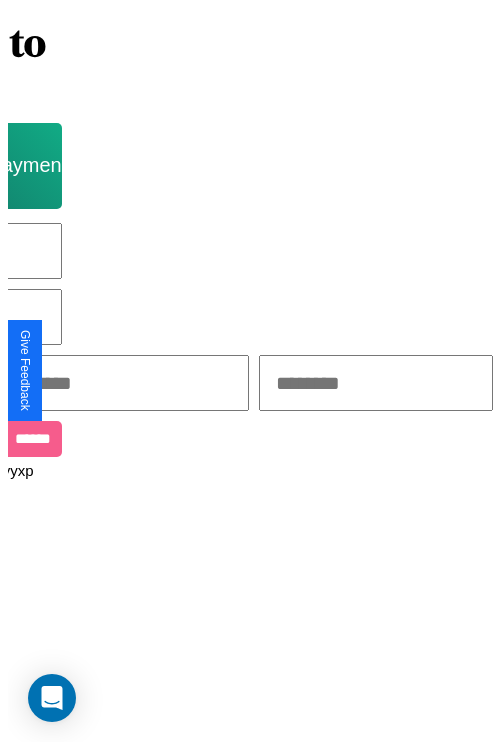 scroll, scrollTop: 0, scrollLeft: 0, axis: both 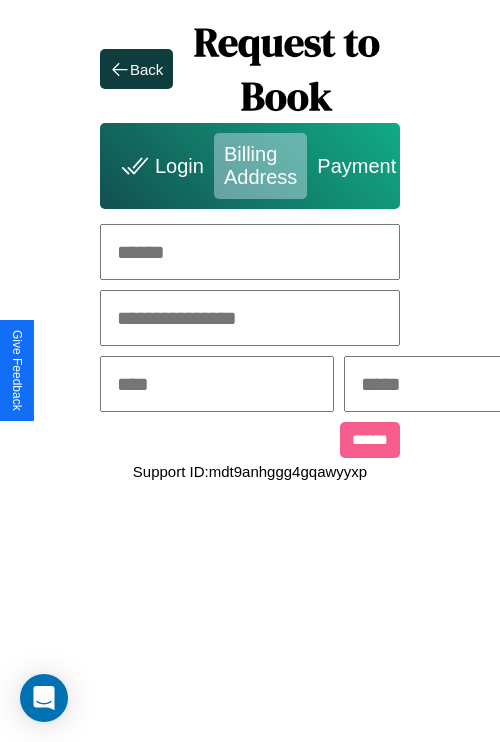 click at bounding box center (250, 252) 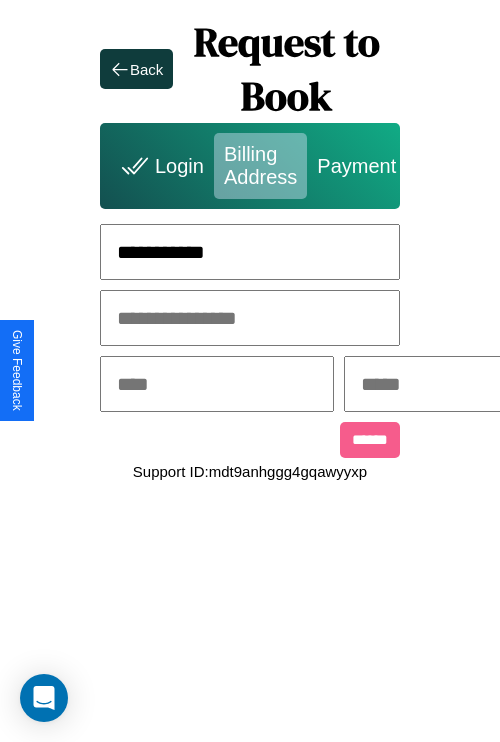 type on "**********" 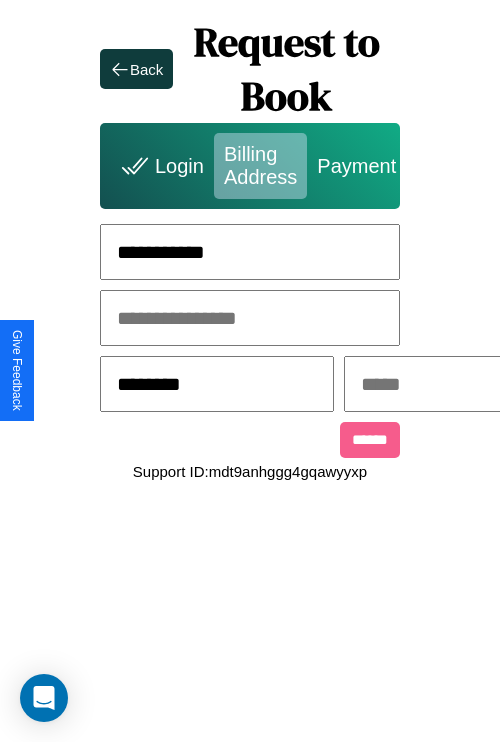 type on "********" 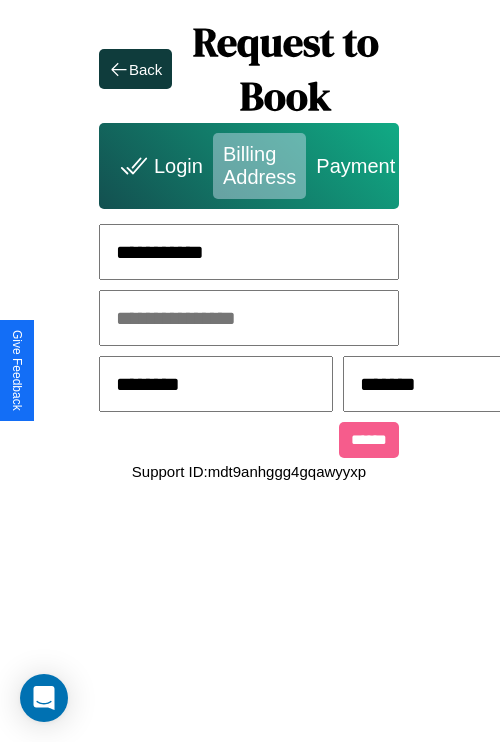 scroll, scrollTop: 0, scrollLeft: 517, axis: horizontal 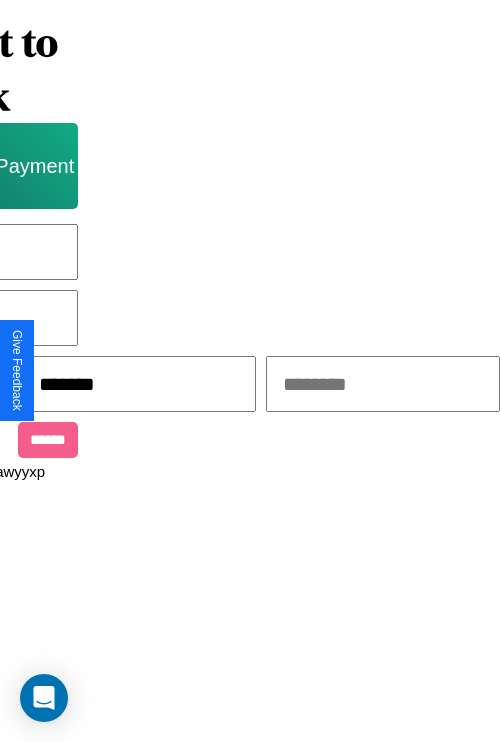 type on "*******" 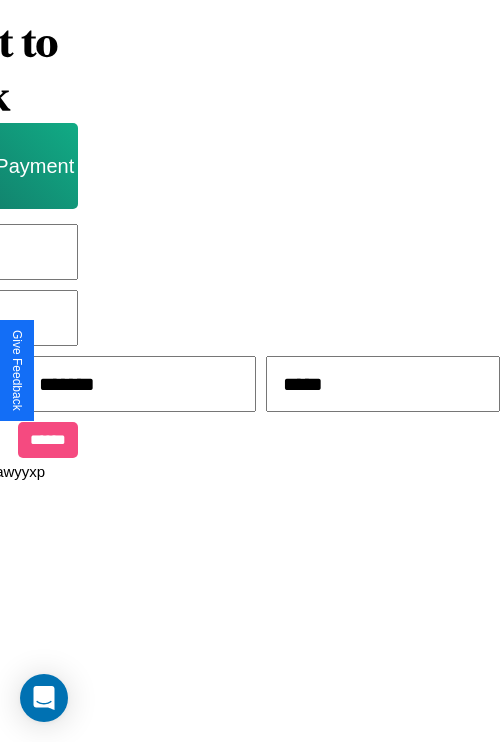 type on "*****" 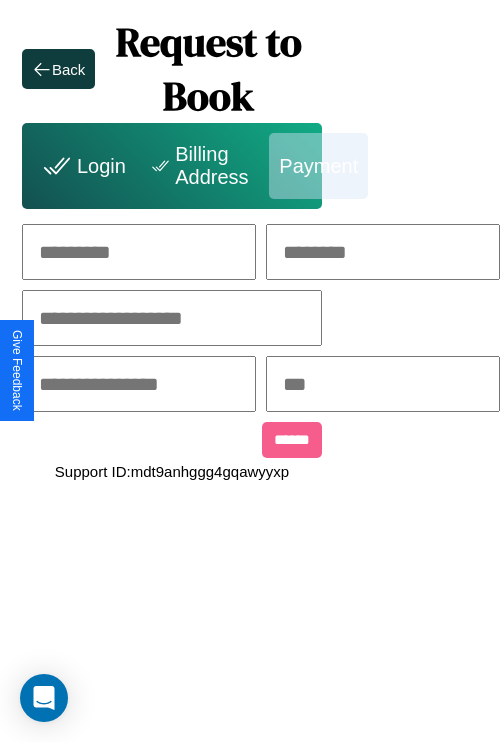 scroll, scrollTop: 0, scrollLeft: 208, axis: horizontal 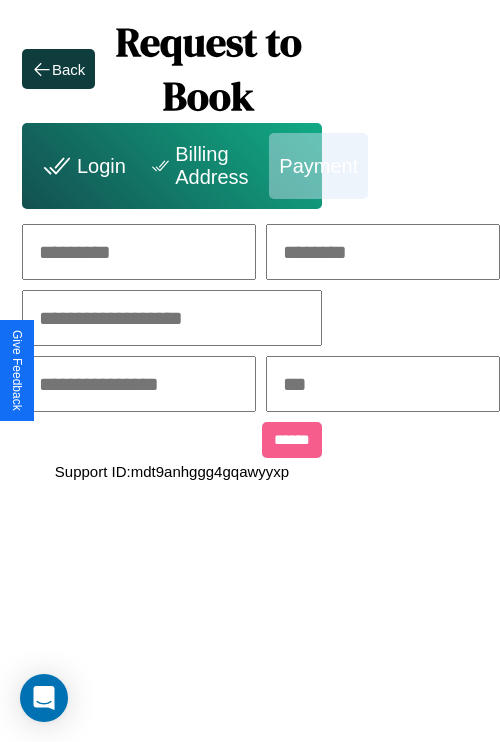 click at bounding box center (139, 252) 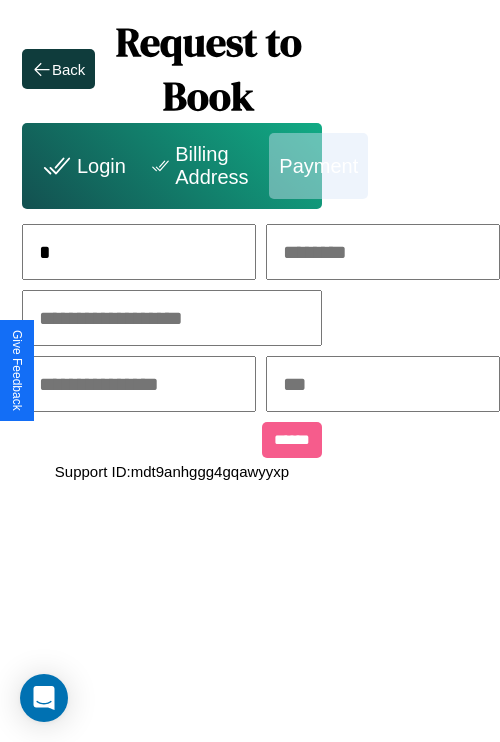 scroll, scrollTop: 0, scrollLeft: 133, axis: horizontal 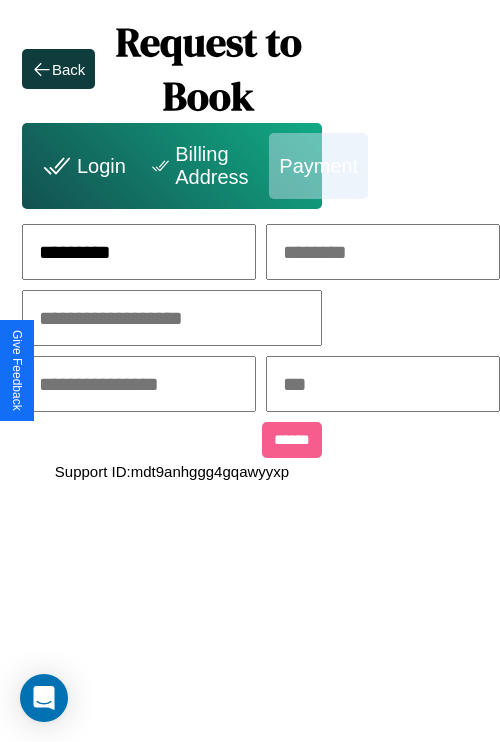 type on "*********" 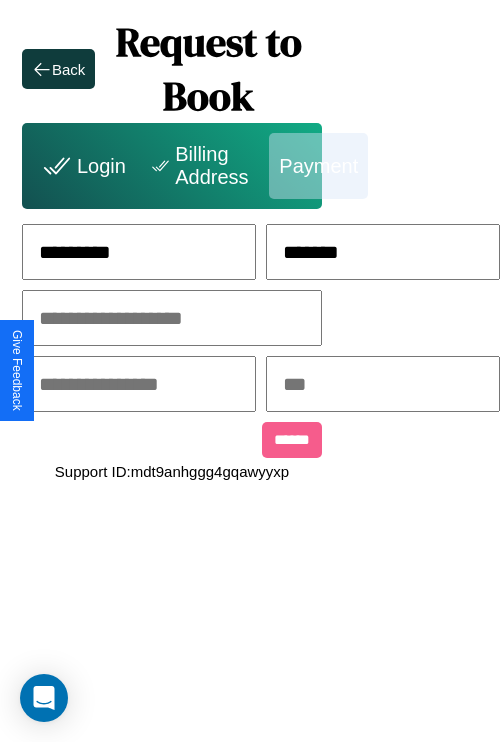 type on "*******" 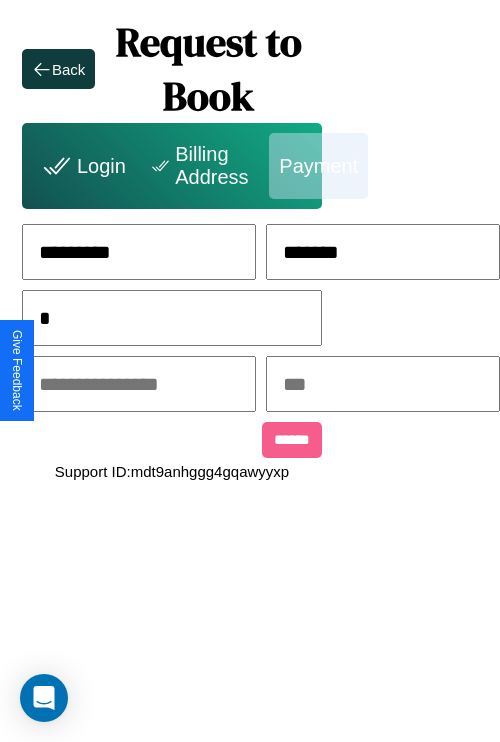 scroll, scrollTop: 0, scrollLeft: 128, axis: horizontal 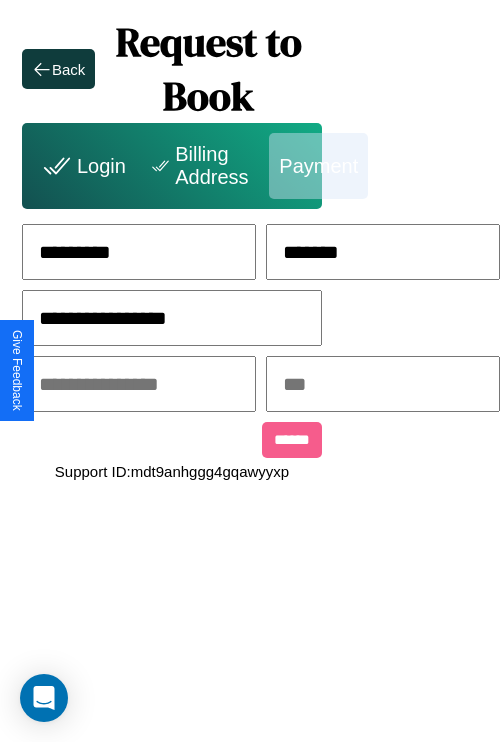 type on "**********" 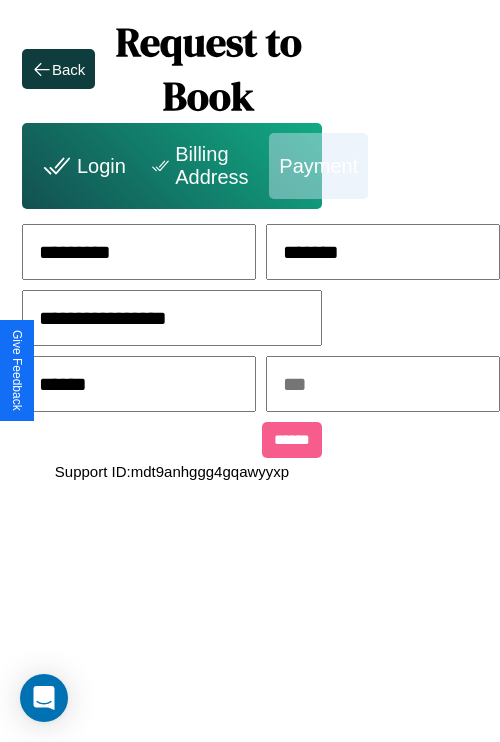type on "******" 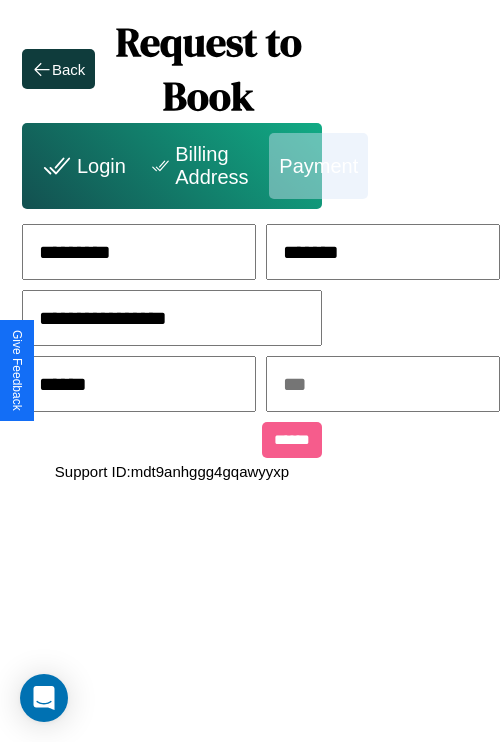 click at bounding box center (383, 384) 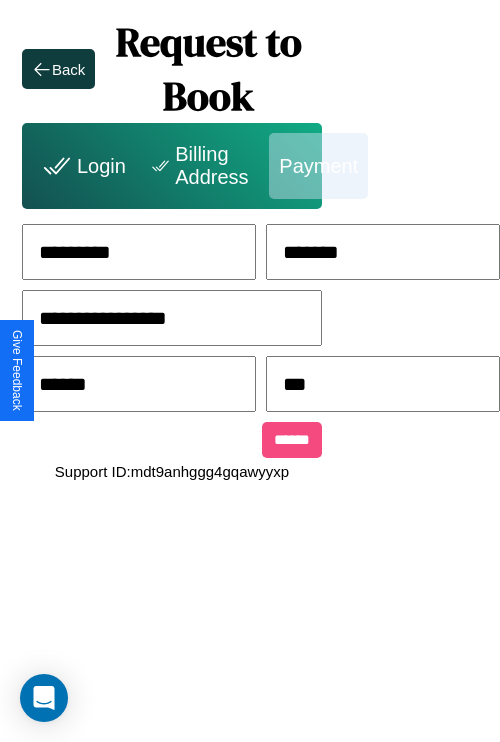 type on "***" 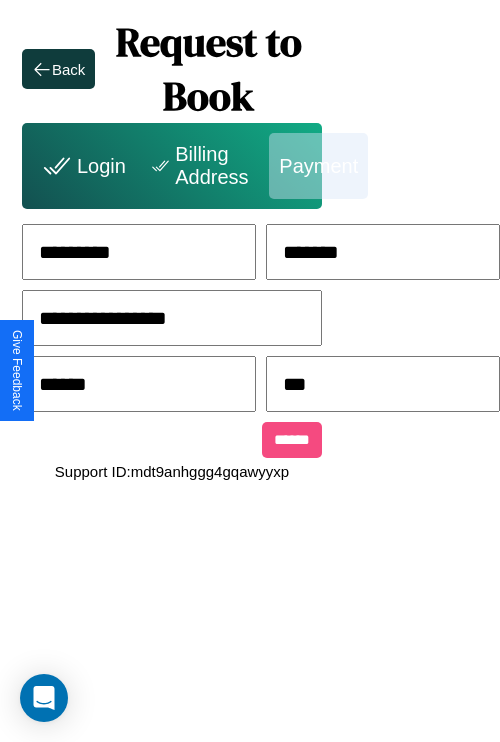 click on "******" at bounding box center [292, 440] 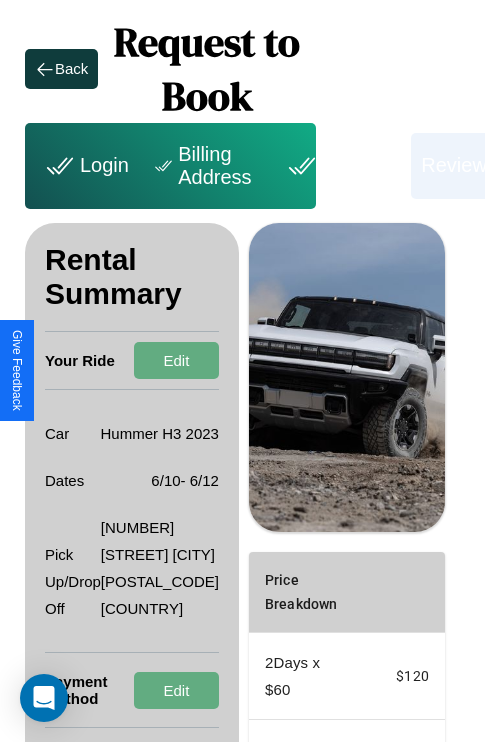 scroll, scrollTop: 328, scrollLeft: 72, axis: both 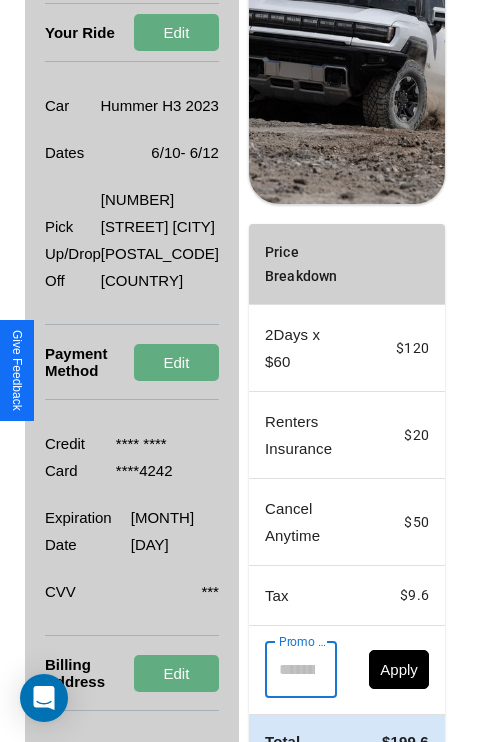 click on "Promo Code" at bounding box center [290, 670] 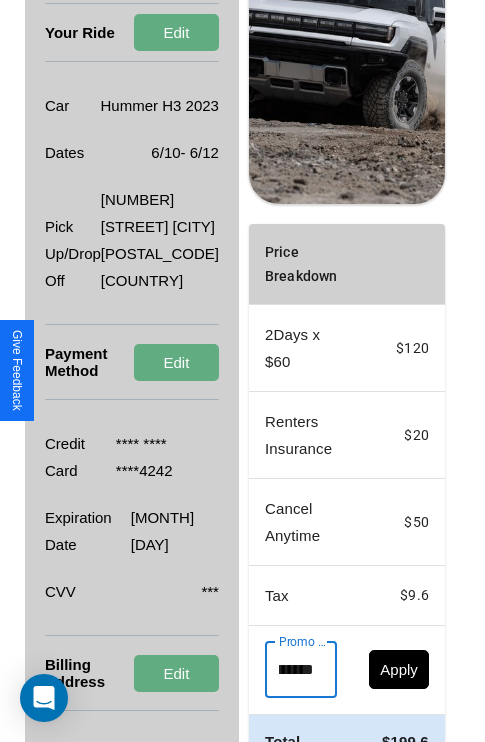 scroll, scrollTop: 0, scrollLeft: 71, axis: horizontal 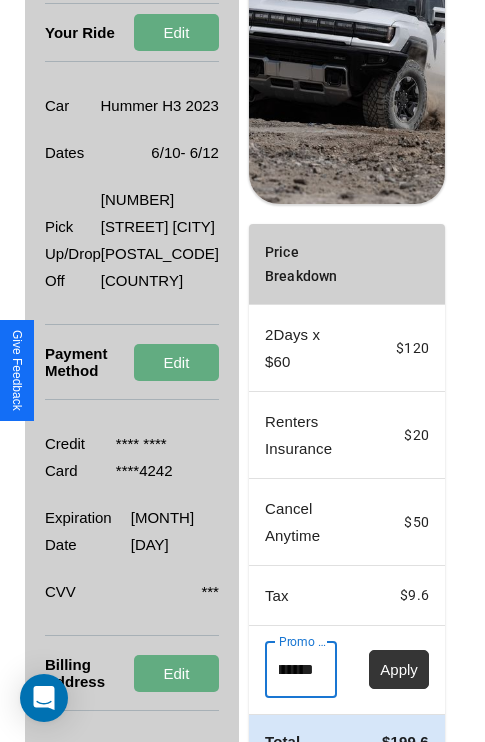 type on "**********" 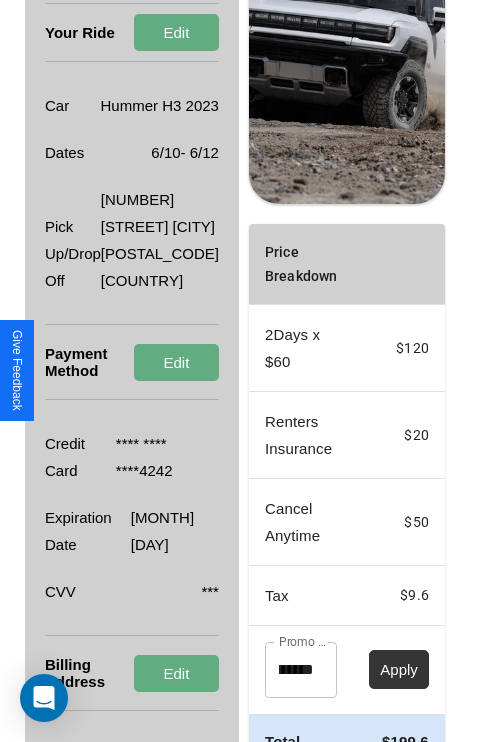 scroll, scrollTop: 0, scrollLeft: 0, axis: both 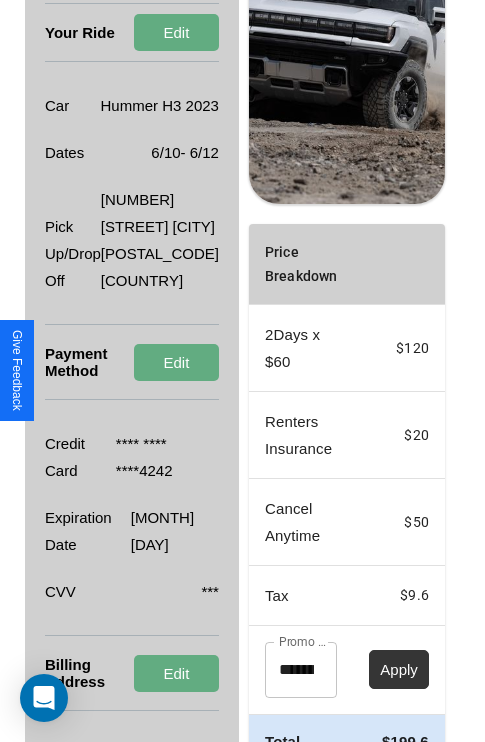 click on "Apply" at bounding box center (399, 669) 